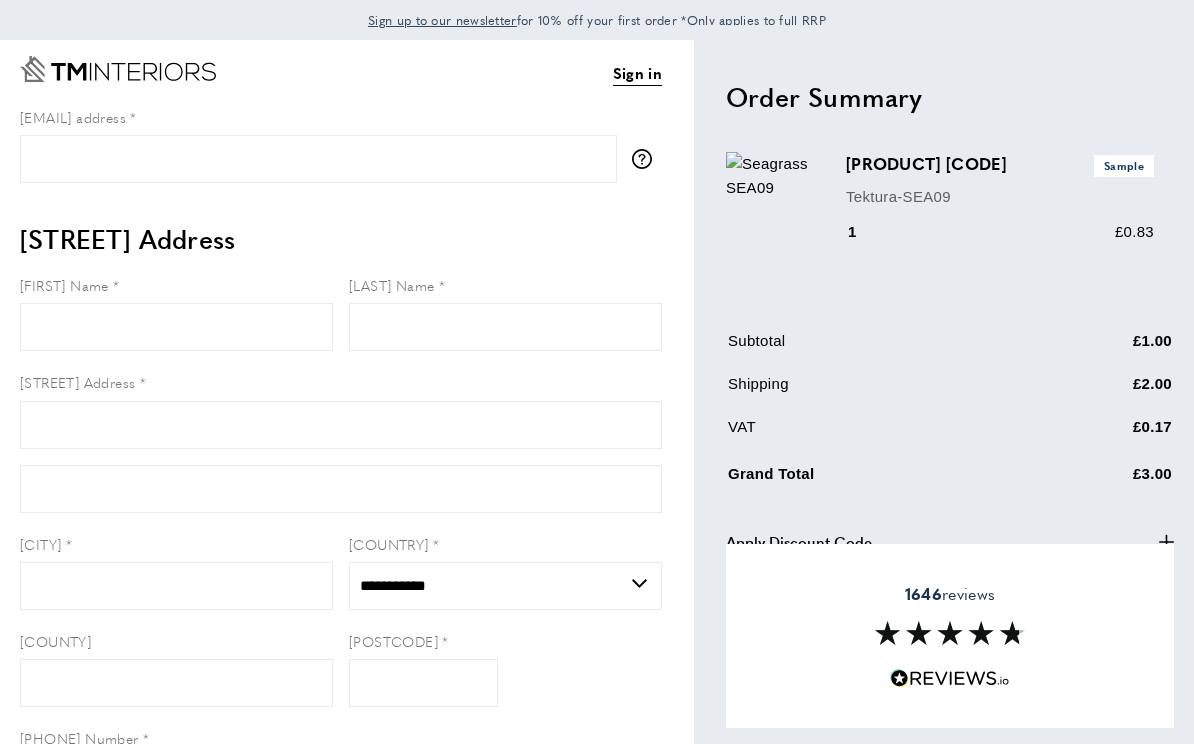 scroll, scrollTop: 0, scrollLeft: 0, axis: both 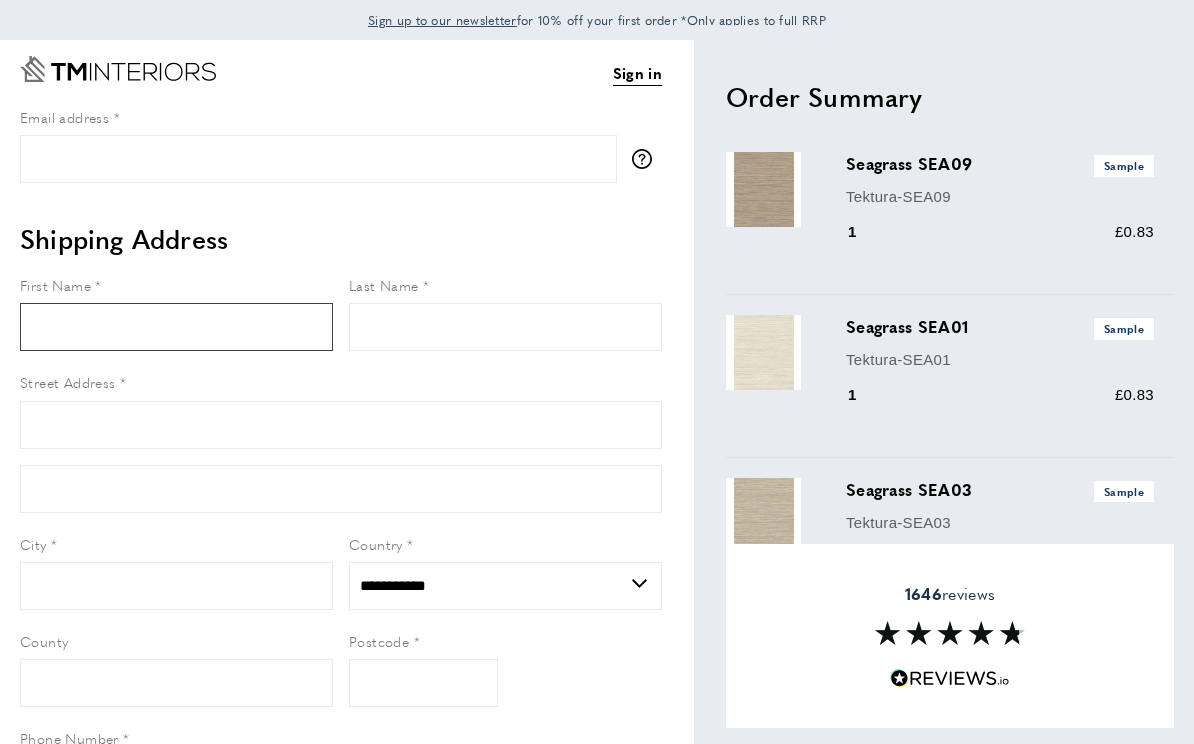 click on "First Name" at bounding box center [176, 327] 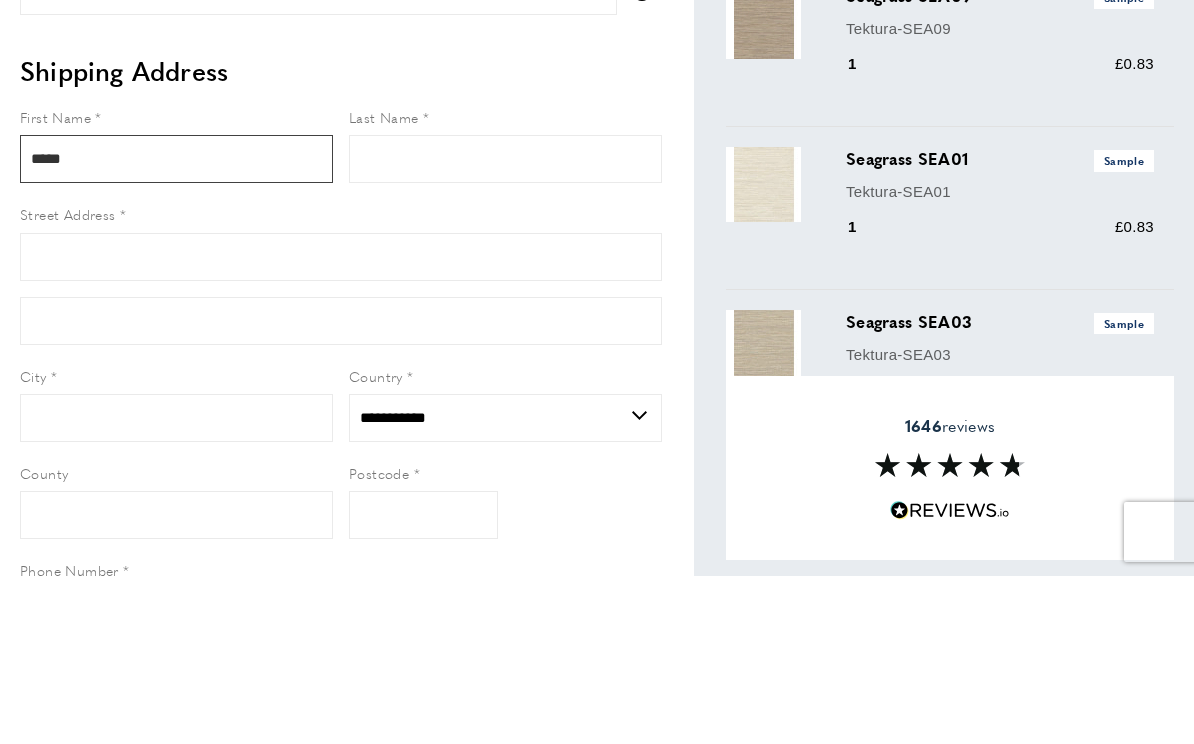type on "*****" 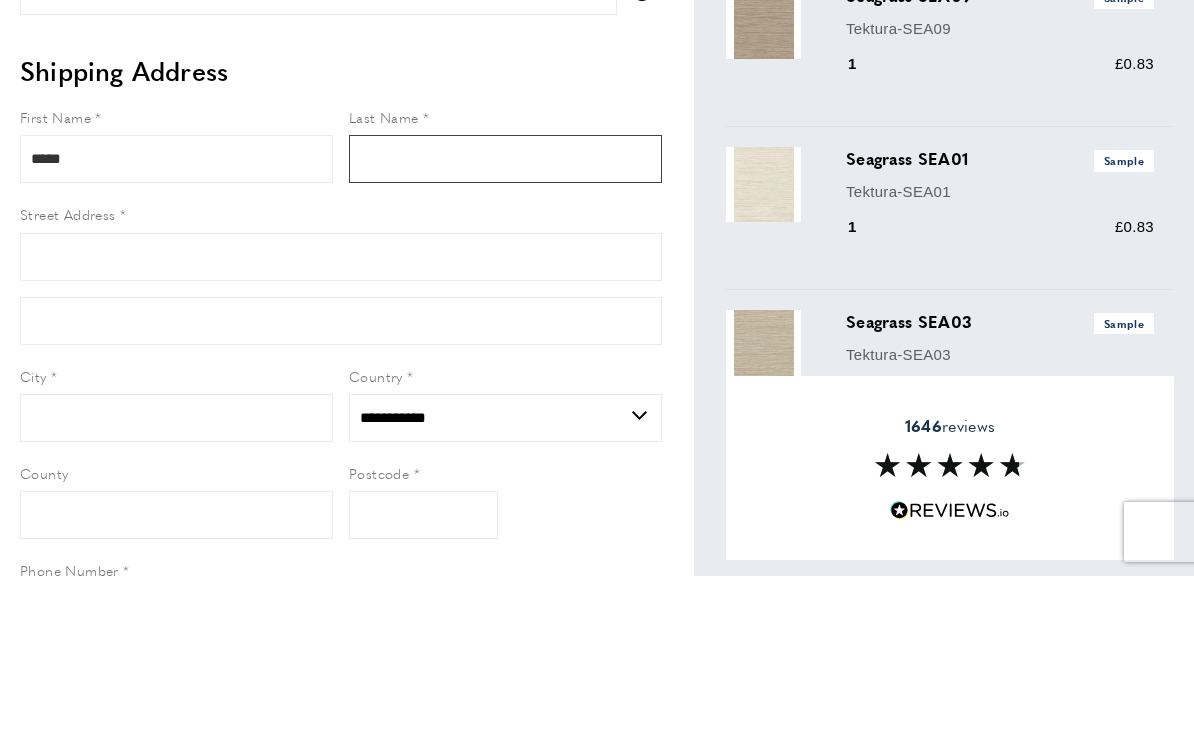 click on "Last Name" at bounding box center (505, 327) 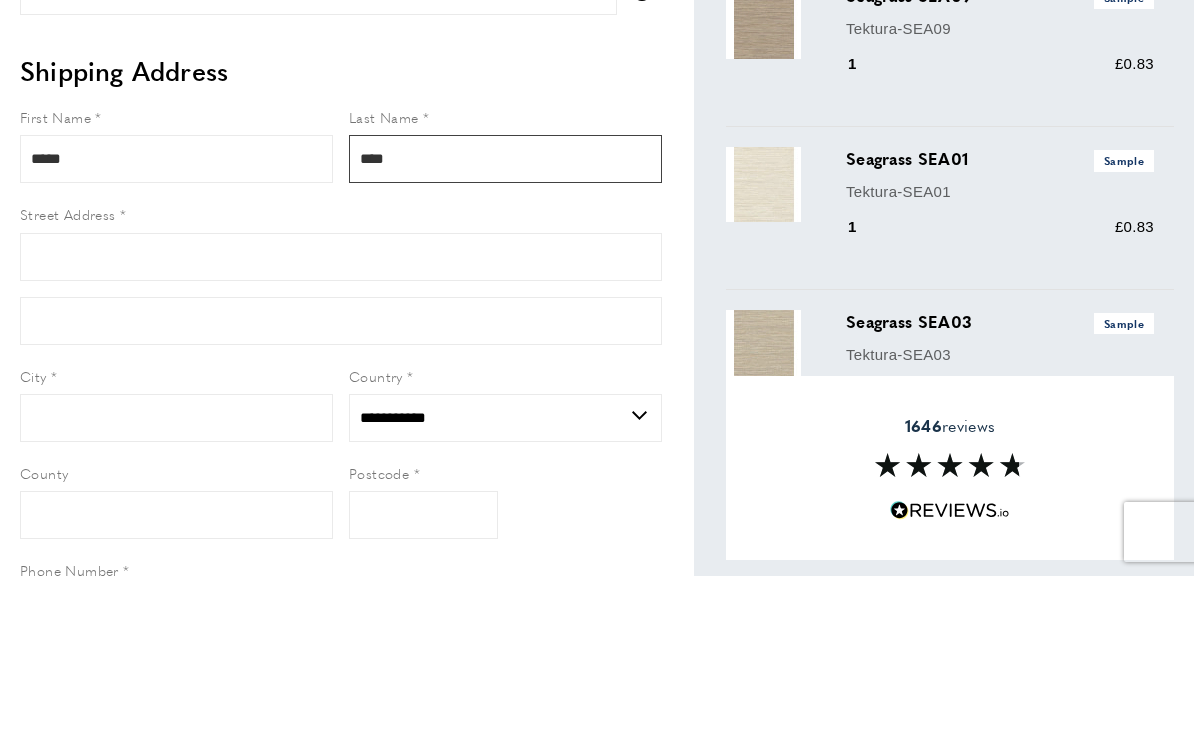 type on "****" 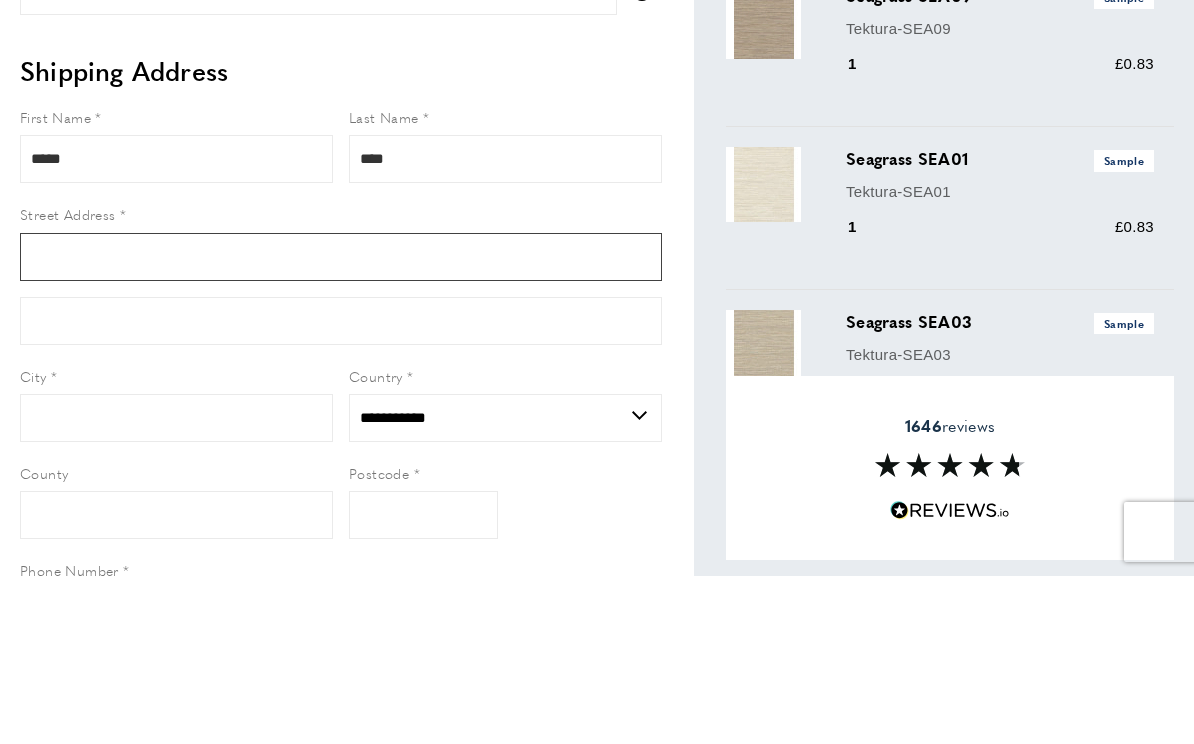 click on "Street Address" at bounding box center (341, 425) 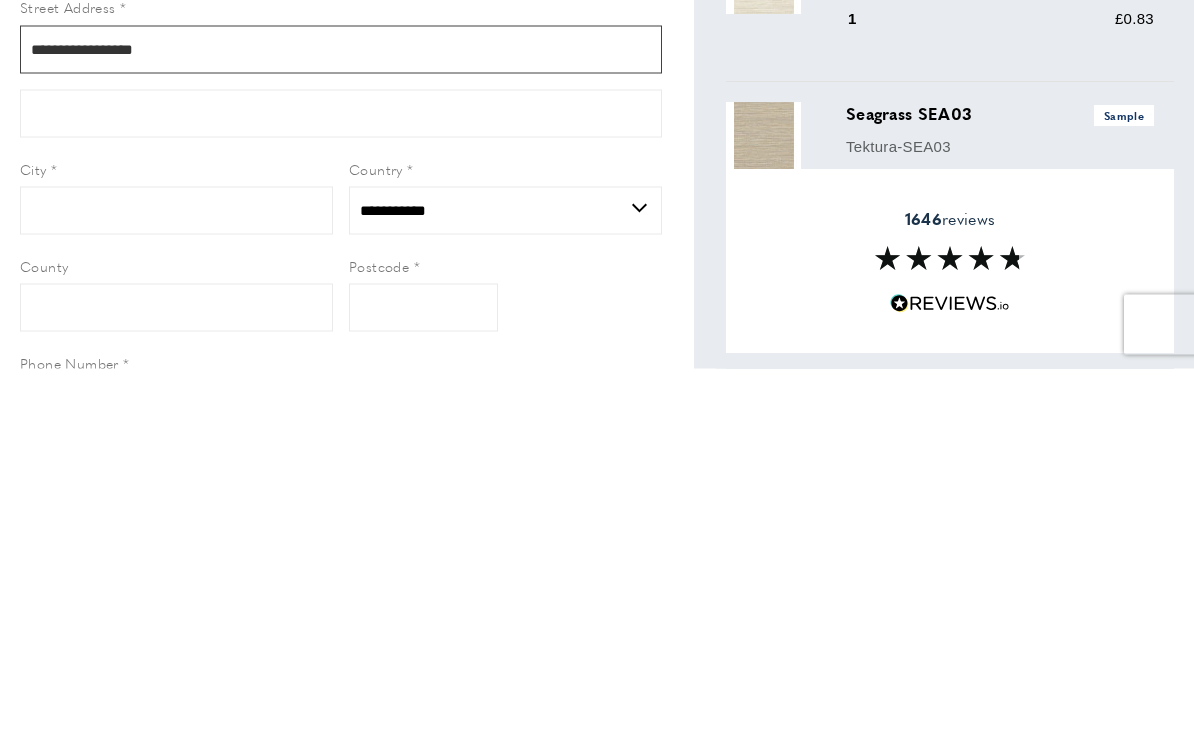 type on "**********" 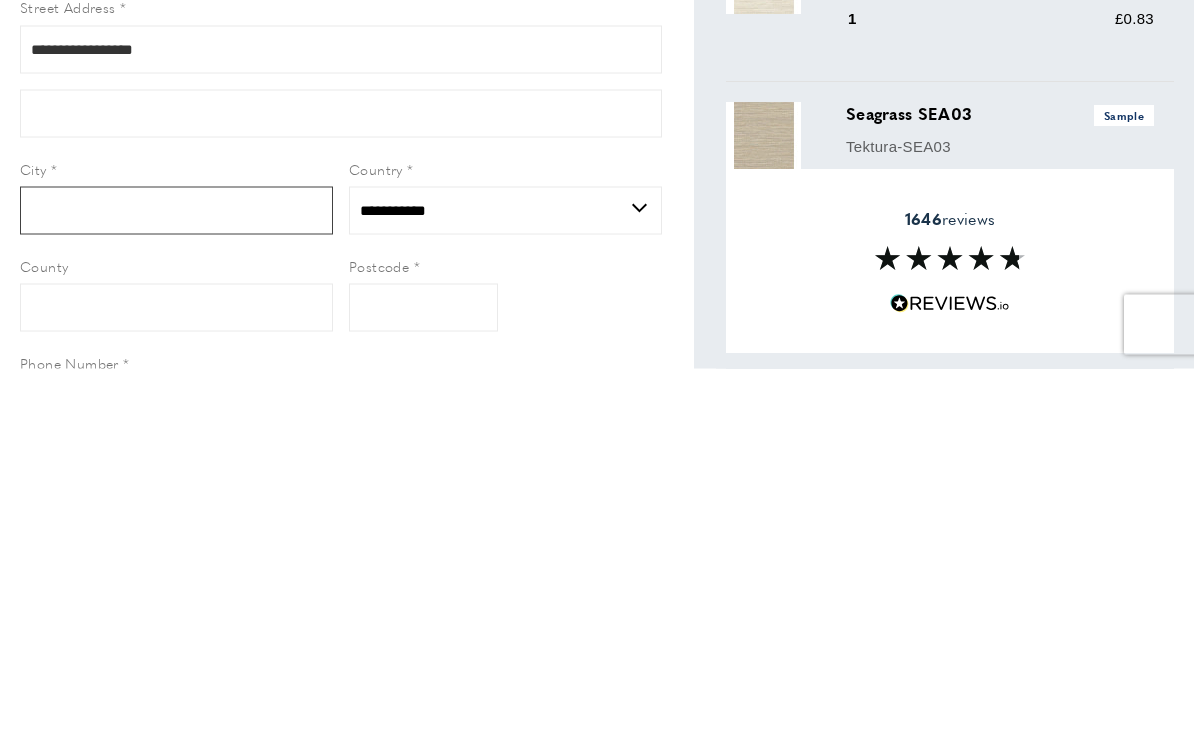 click on "City" at bounding box center (176, 586) 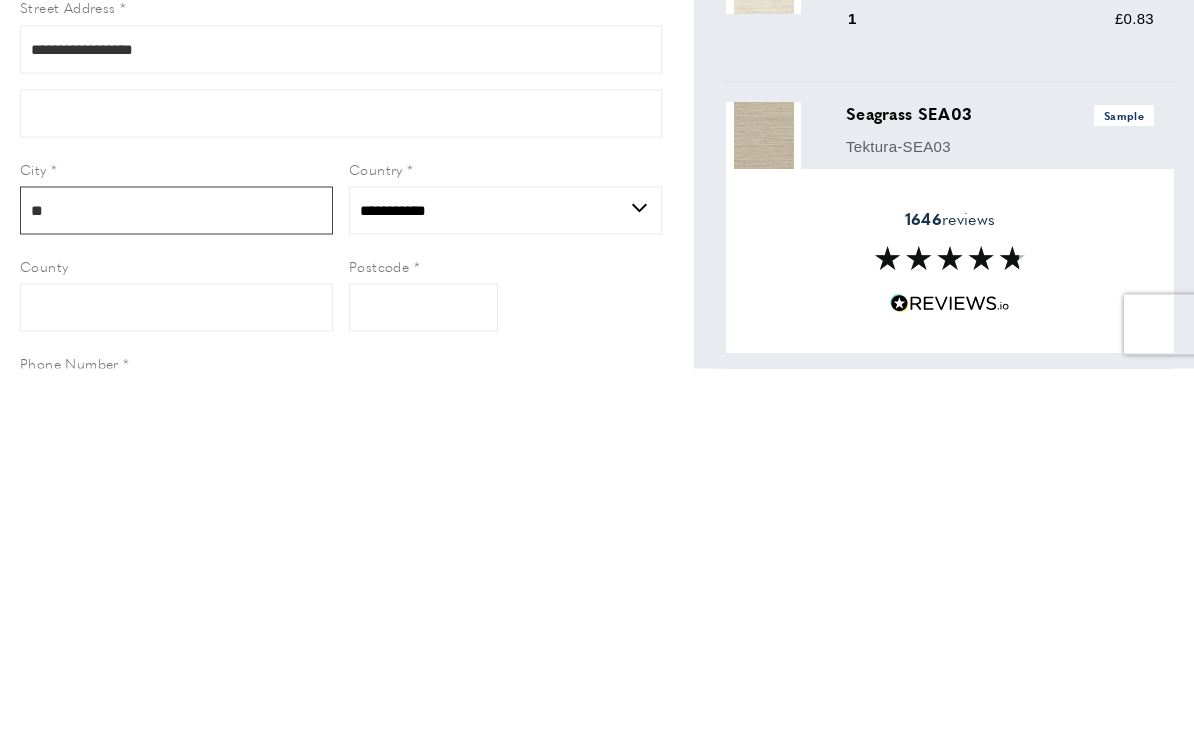 type on "**" 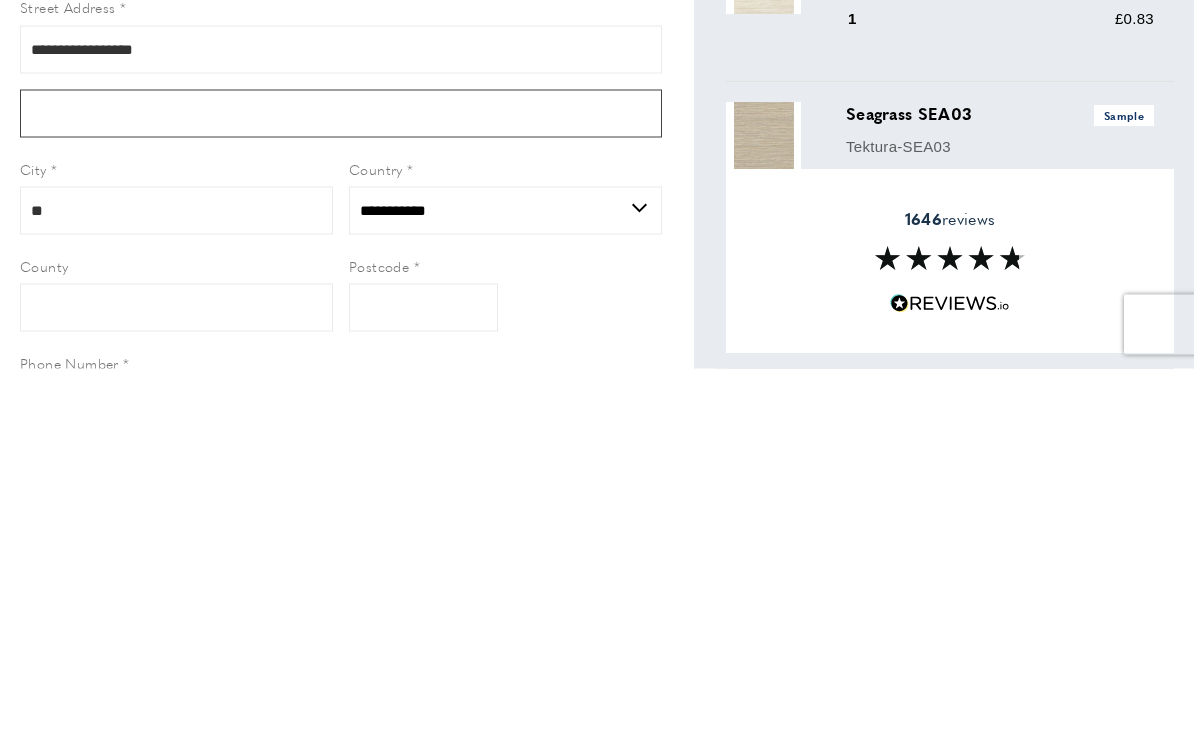 click on "Form field" at bounding box center (341, 489) 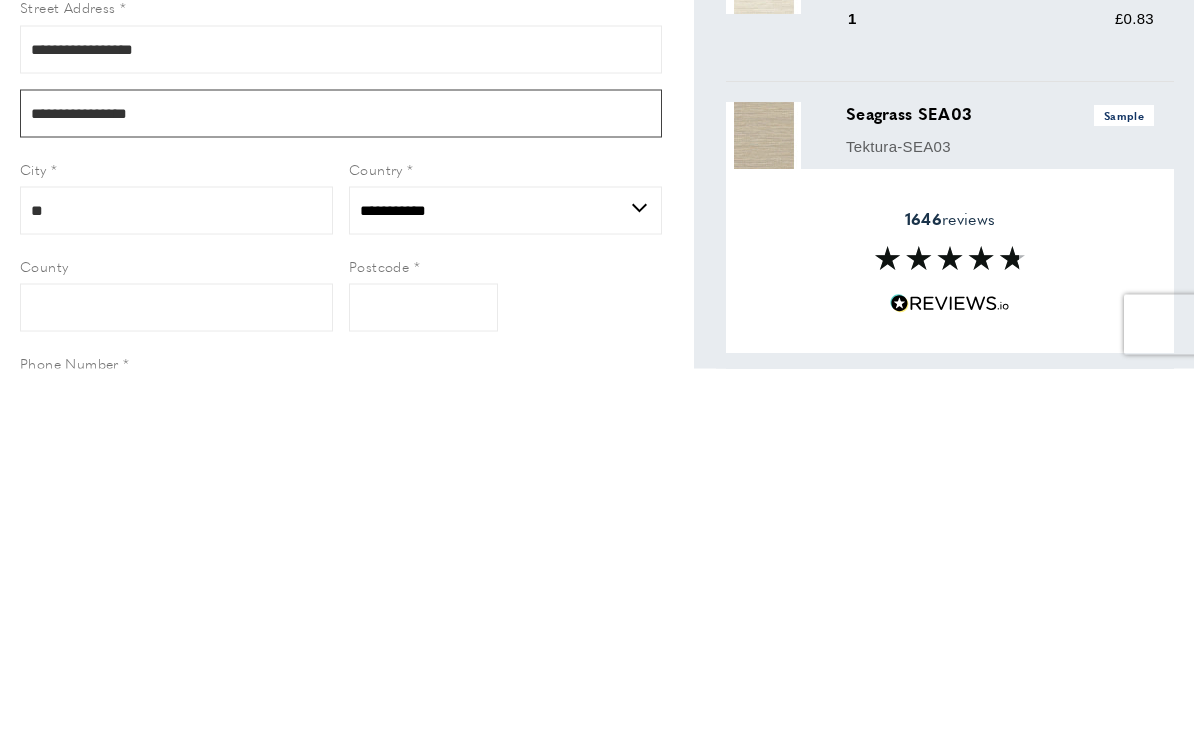 type on "**********" 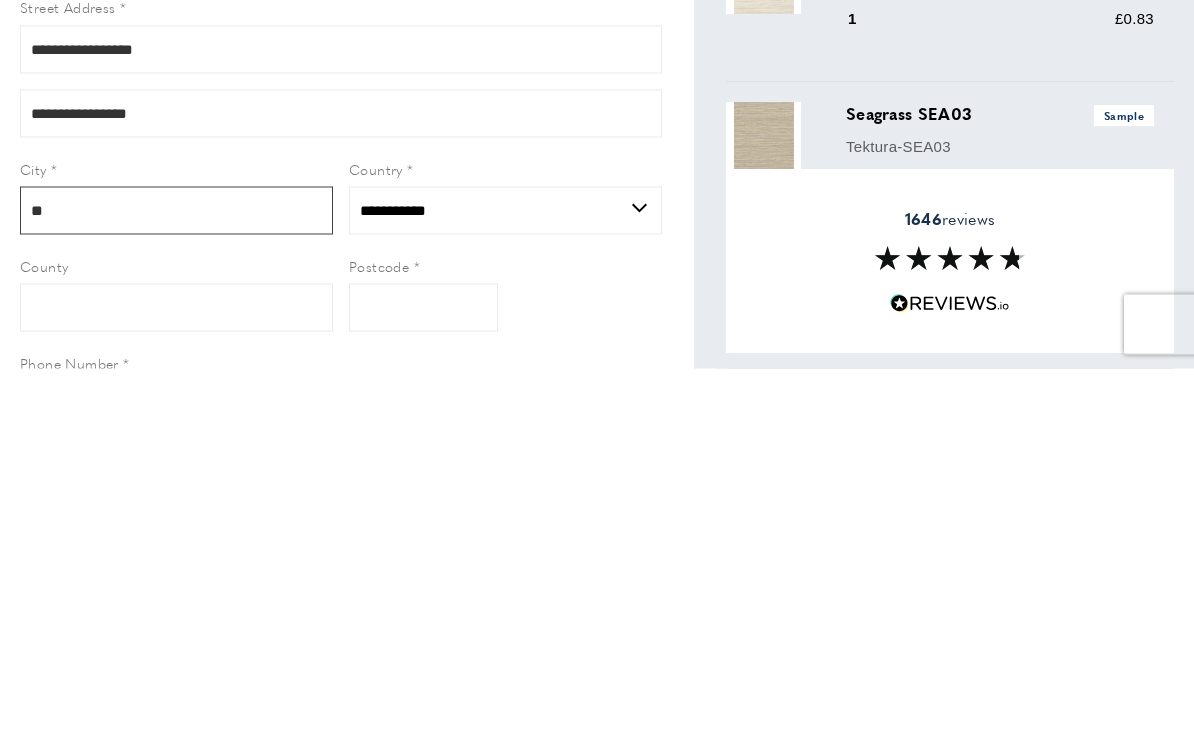 click on "**" at bounding box center (176, 586) 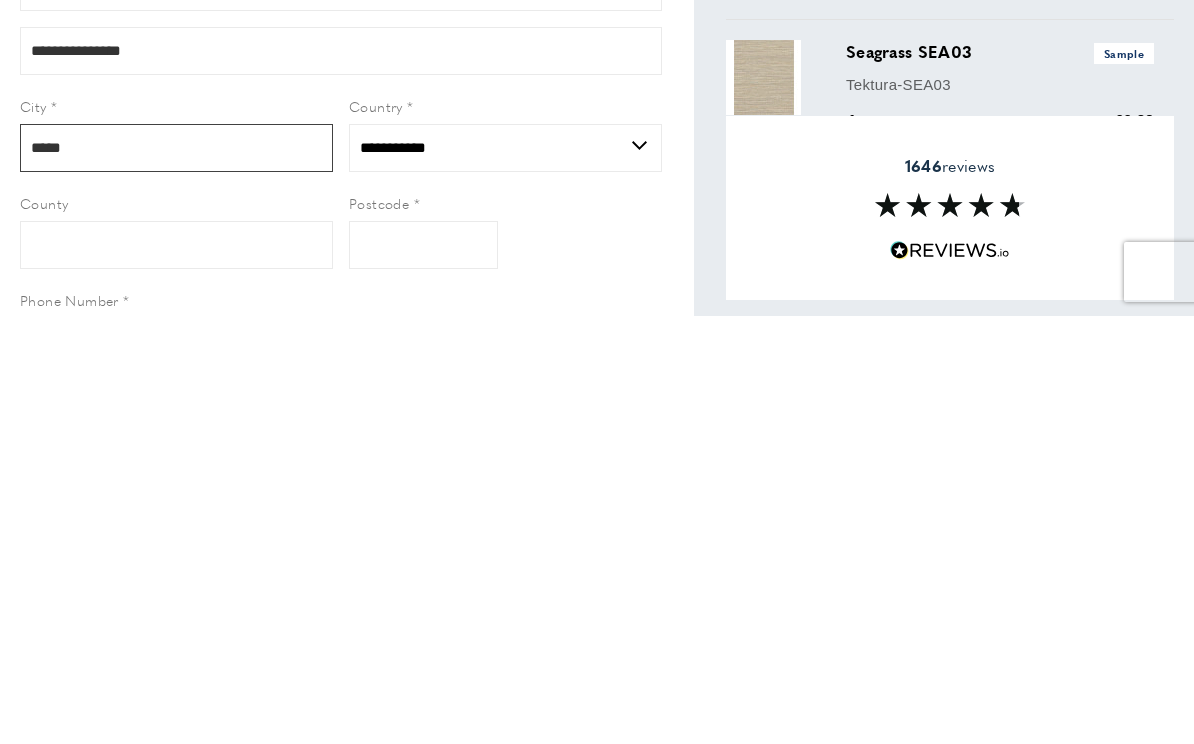 scroll, scrollTop: 29, scrollLeft: 0, axis: vertical 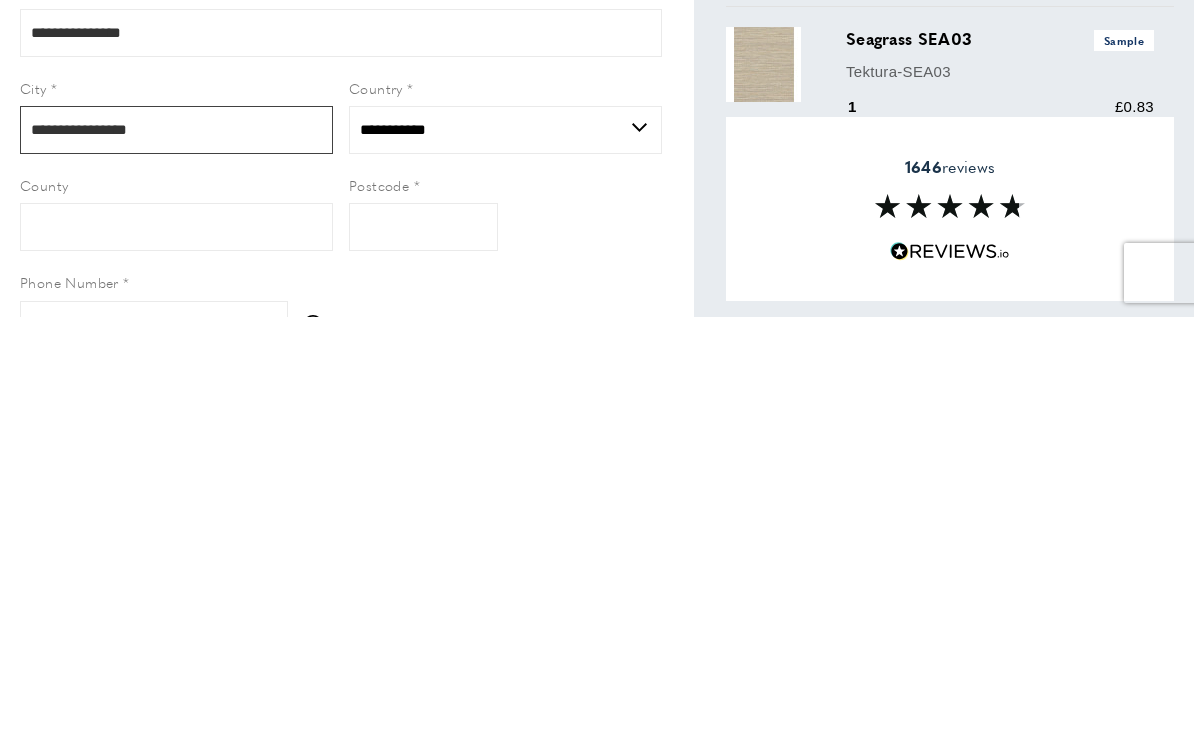 type on "**********" 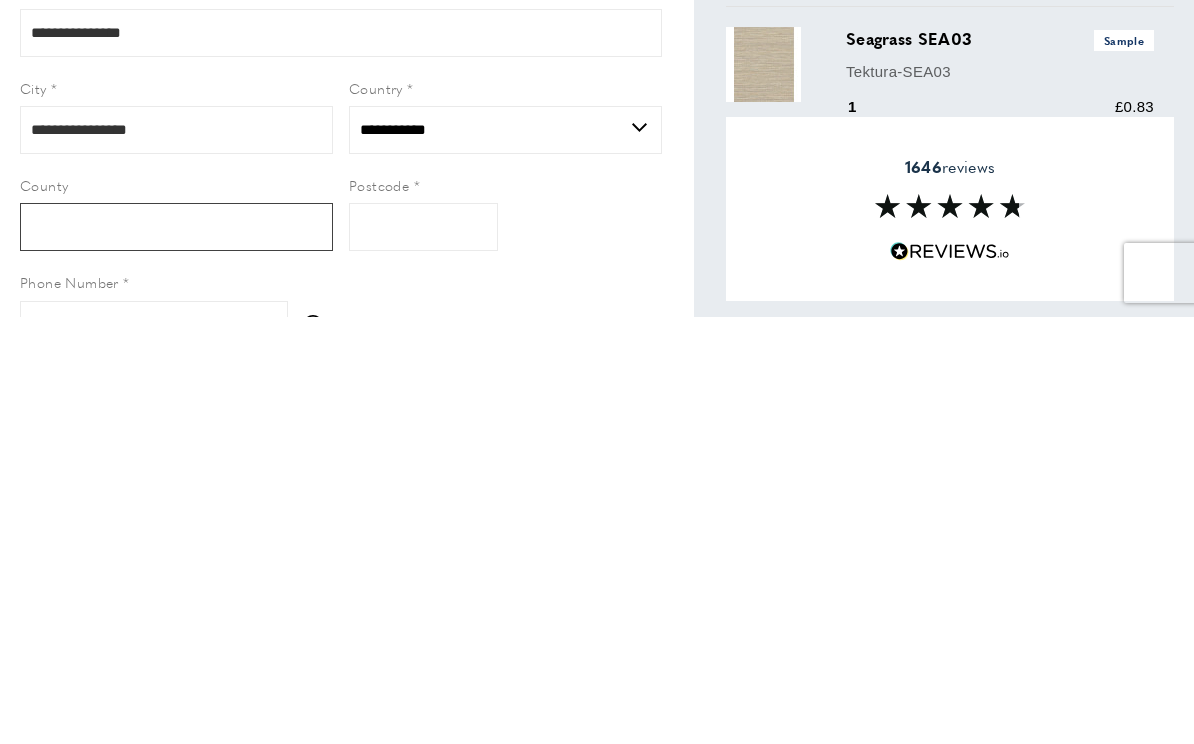 click on "County" at bounding box center [176, 654] 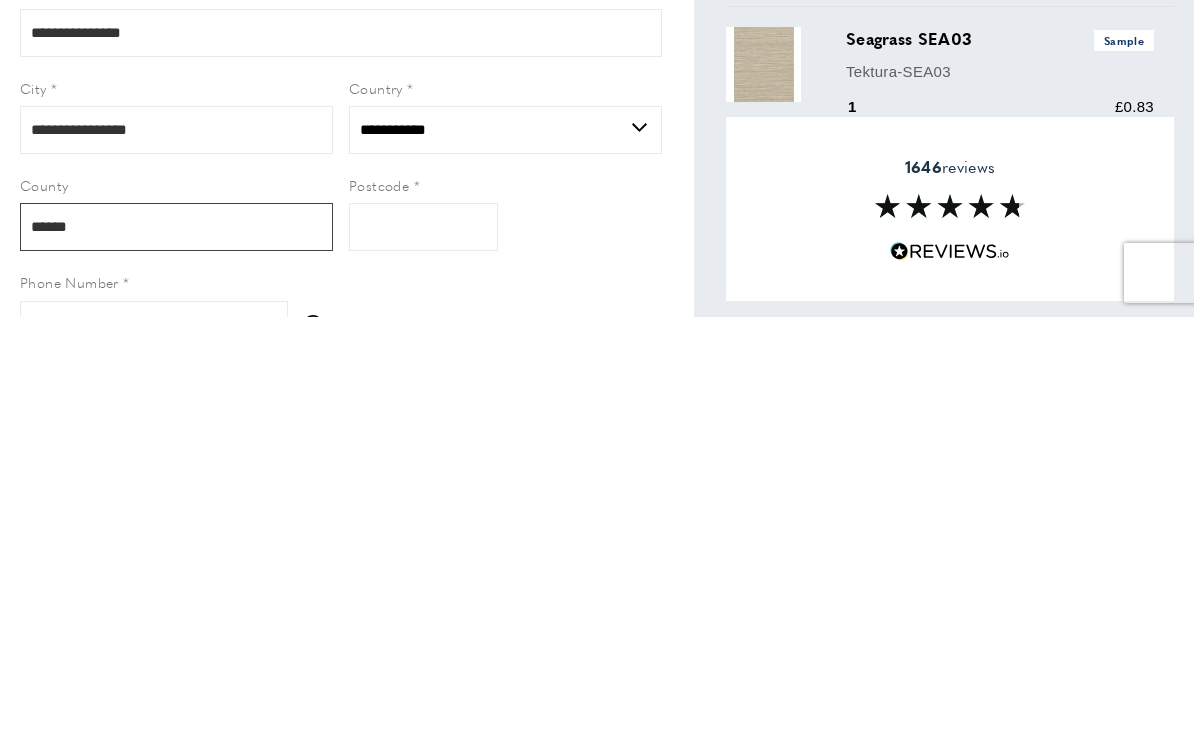 type on "*****" 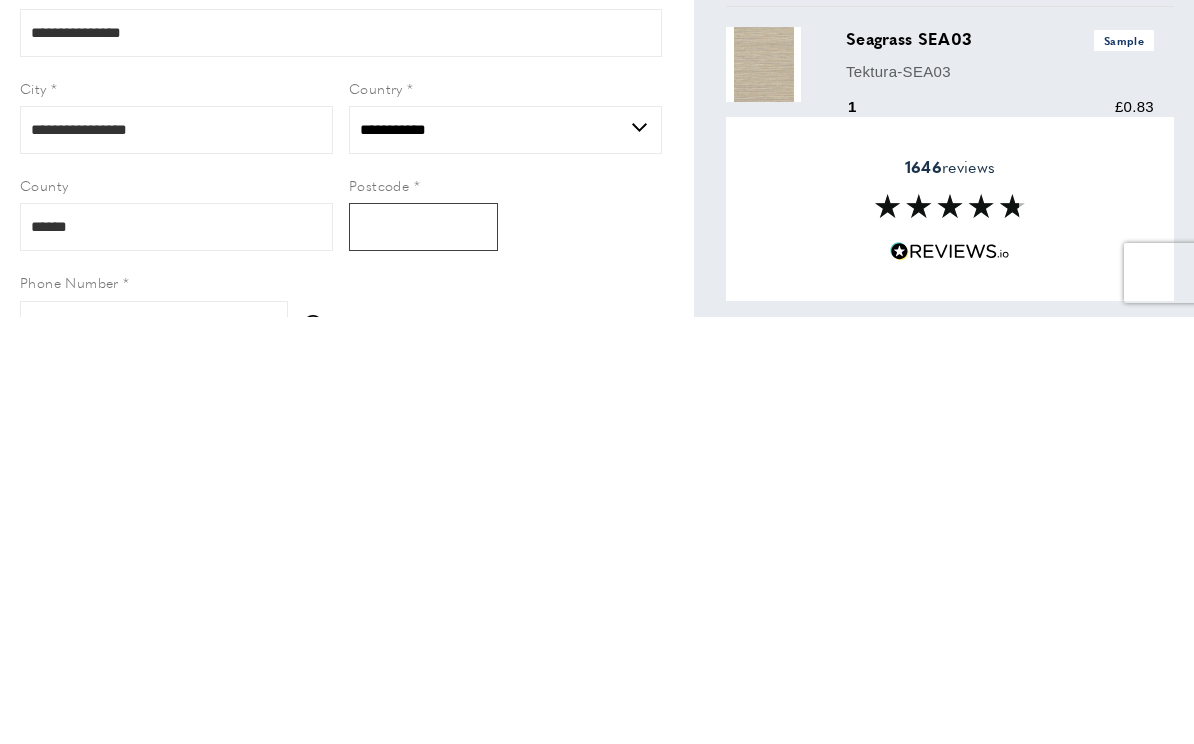 click on "Postcode" at bounding box center [423, 654] 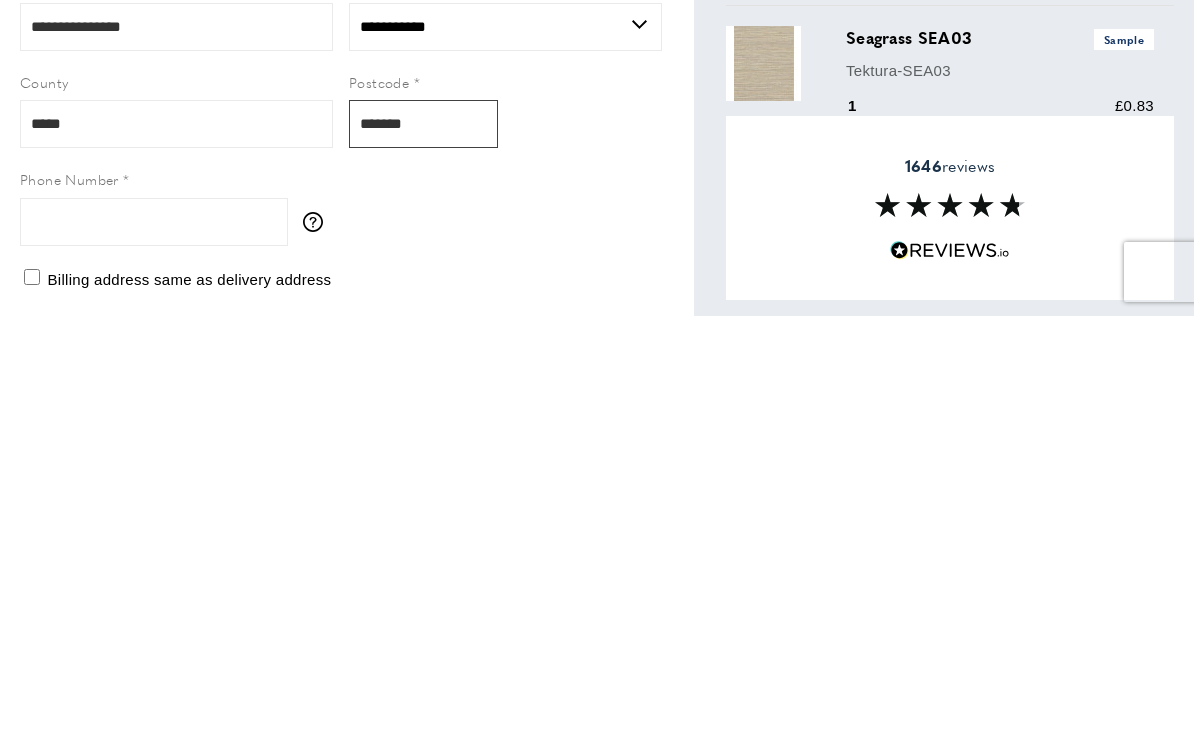 scroll, scrollTop: 134, scrollLeft: 0, axis: vertical 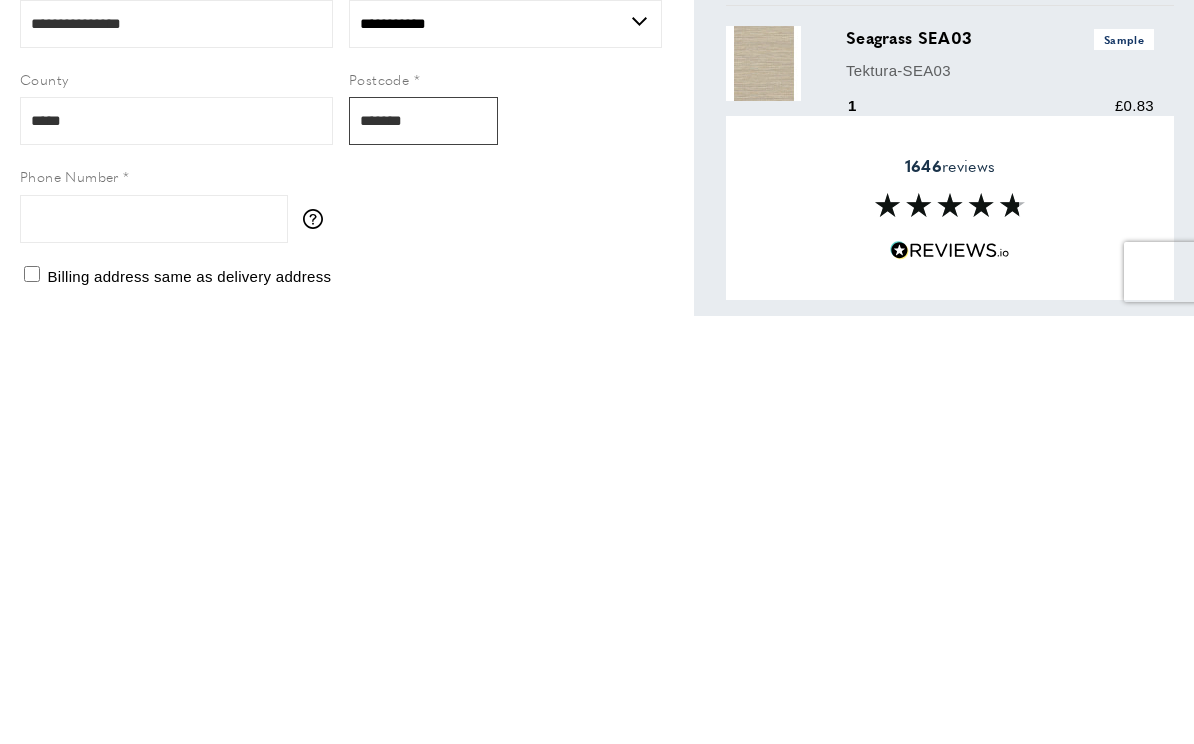 type on "*******" 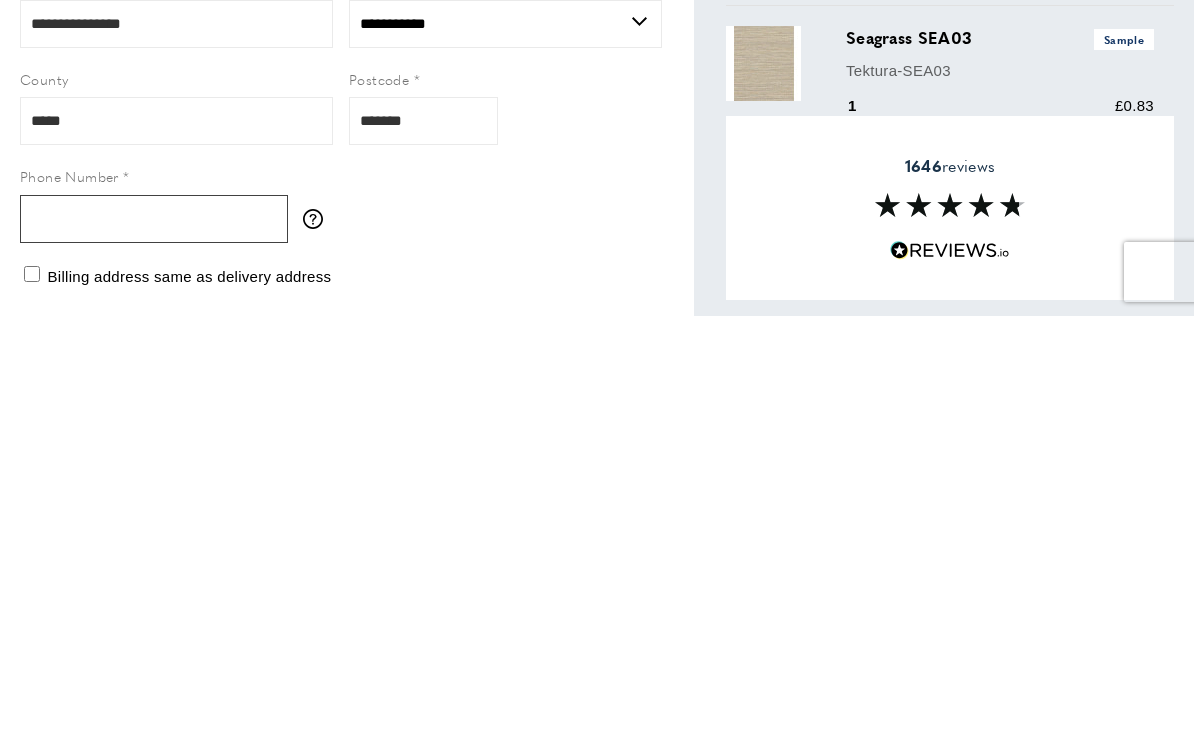 click on "[PHONE] Number" at bounding box center [154, 647] 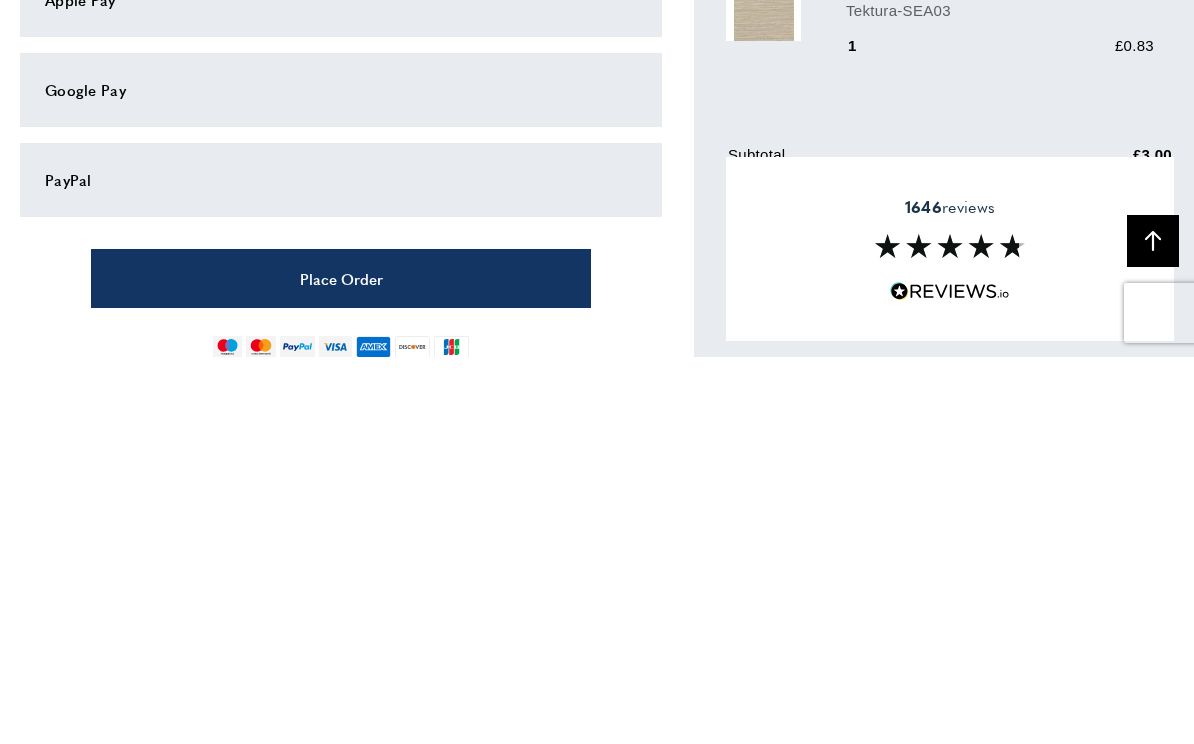 type on "**********" 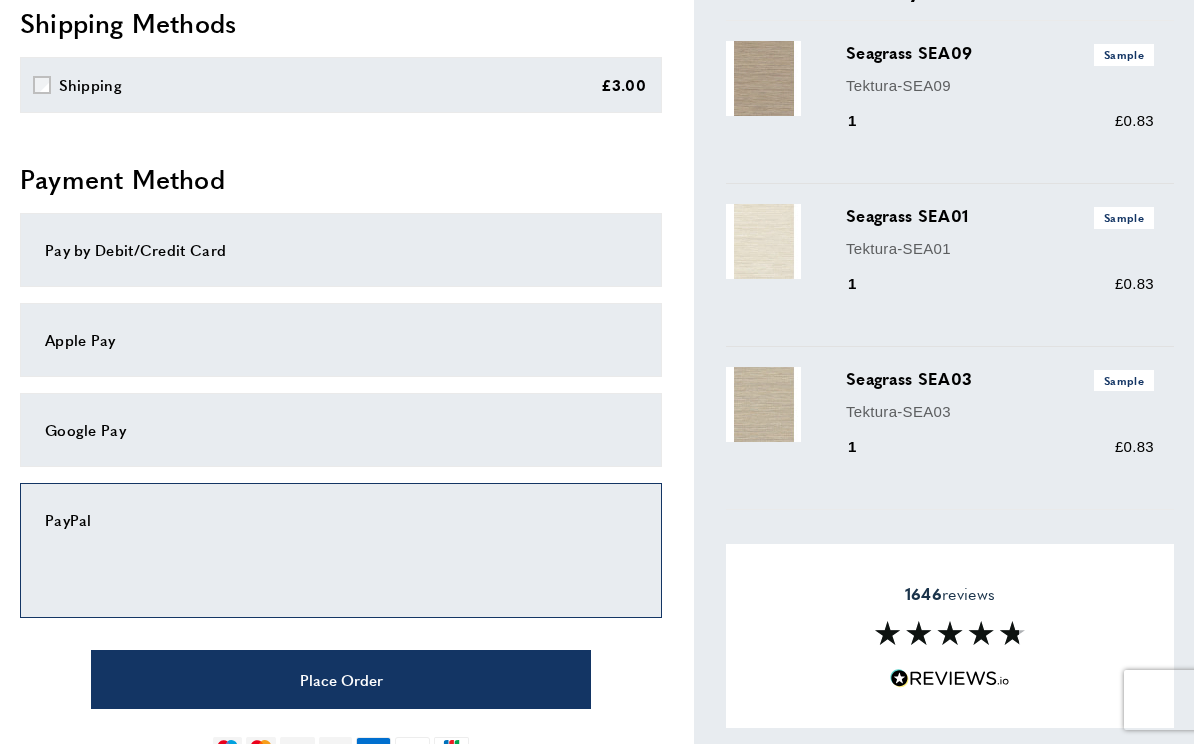 click on "Place Order" at bounding box center [341, 679] 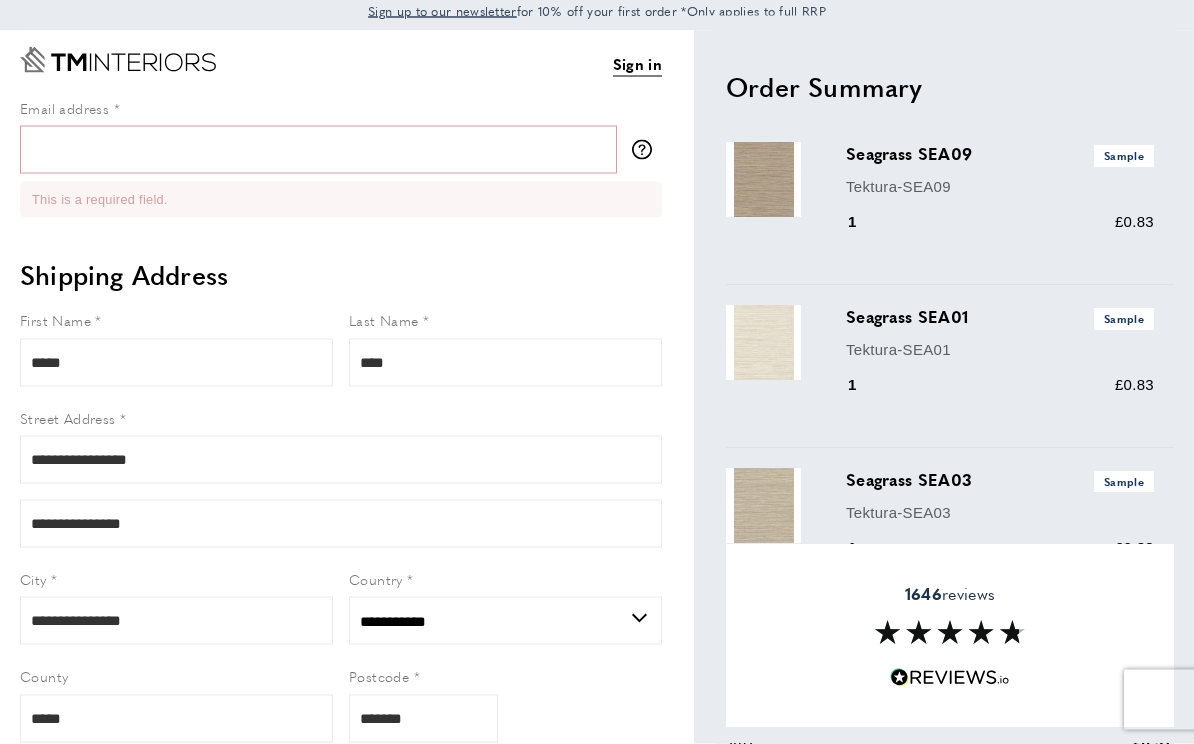 scroll, scrollTop: 0, scrollLeft: 0, axis: both 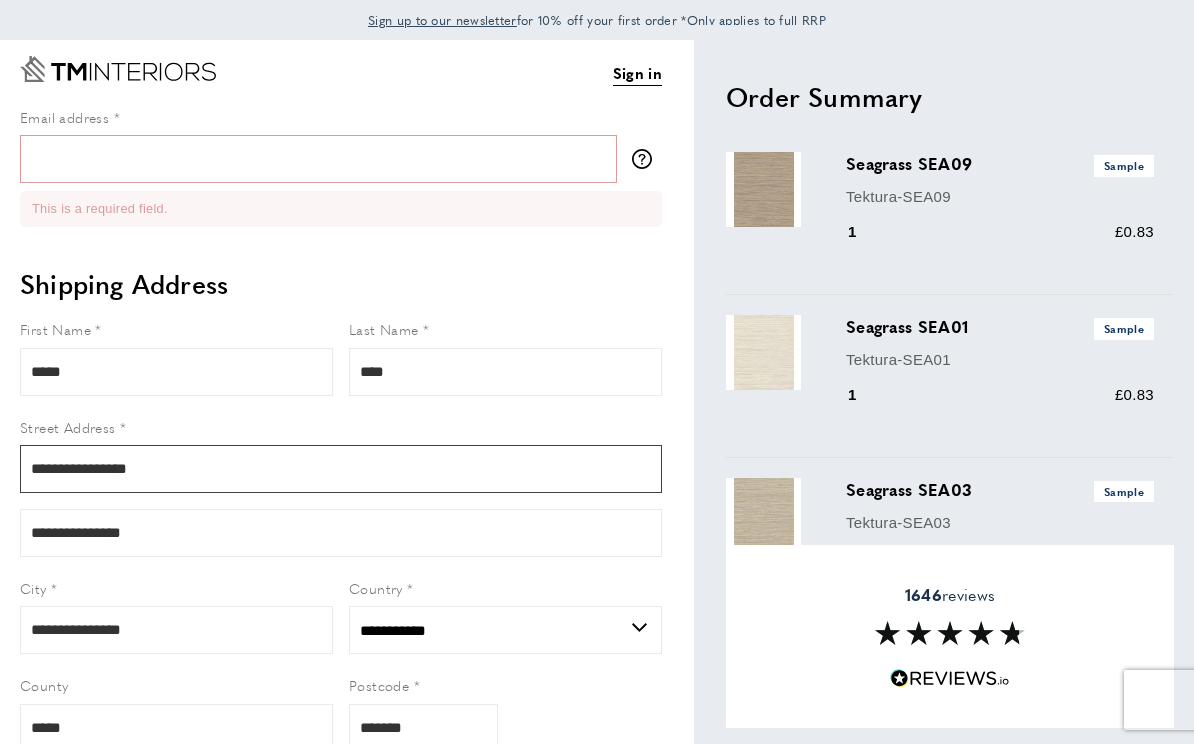 click on "**********" at bounding box center (341, 469) 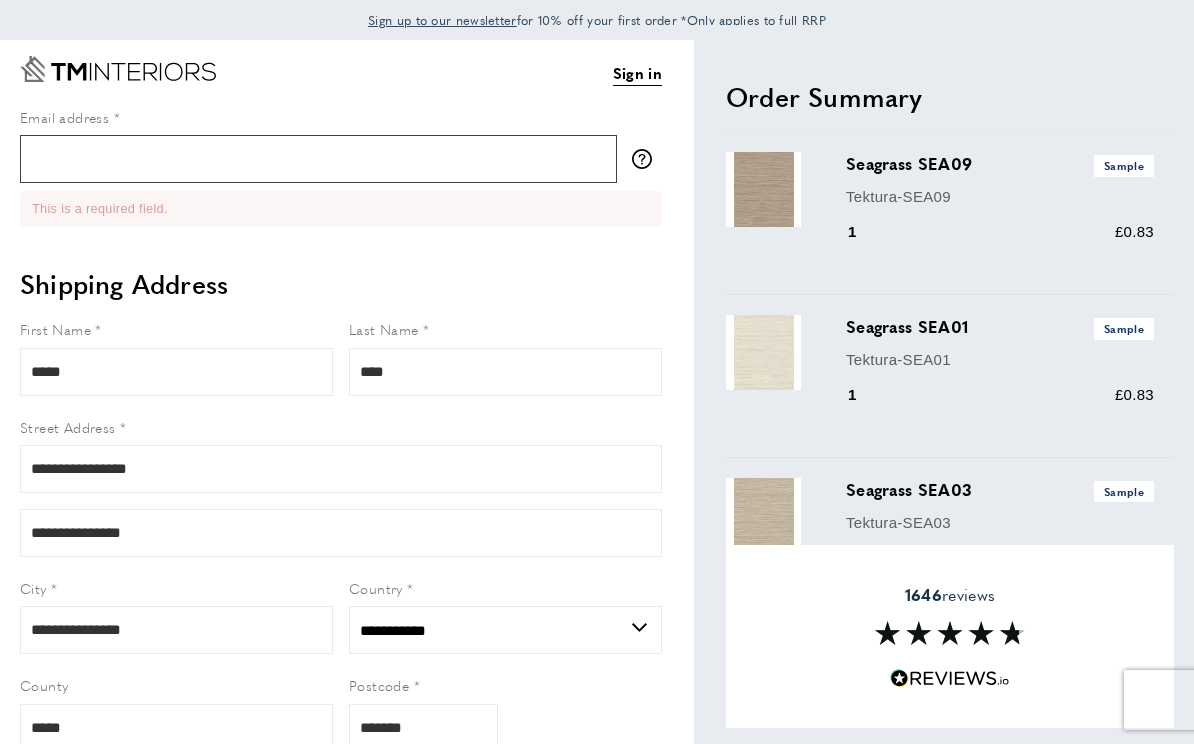 click on "Email address" at bounding box center [318, 159] 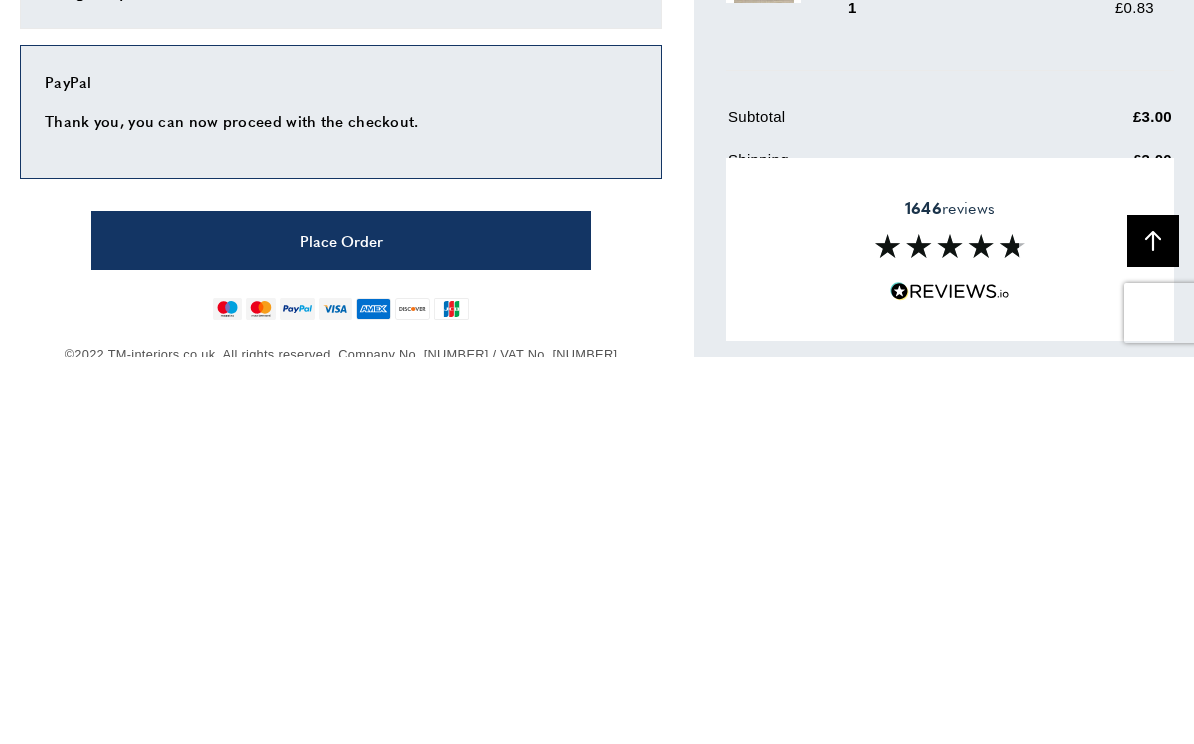 scroll, scrollTop: 1099, scrollLeft: 0, axis: vertical 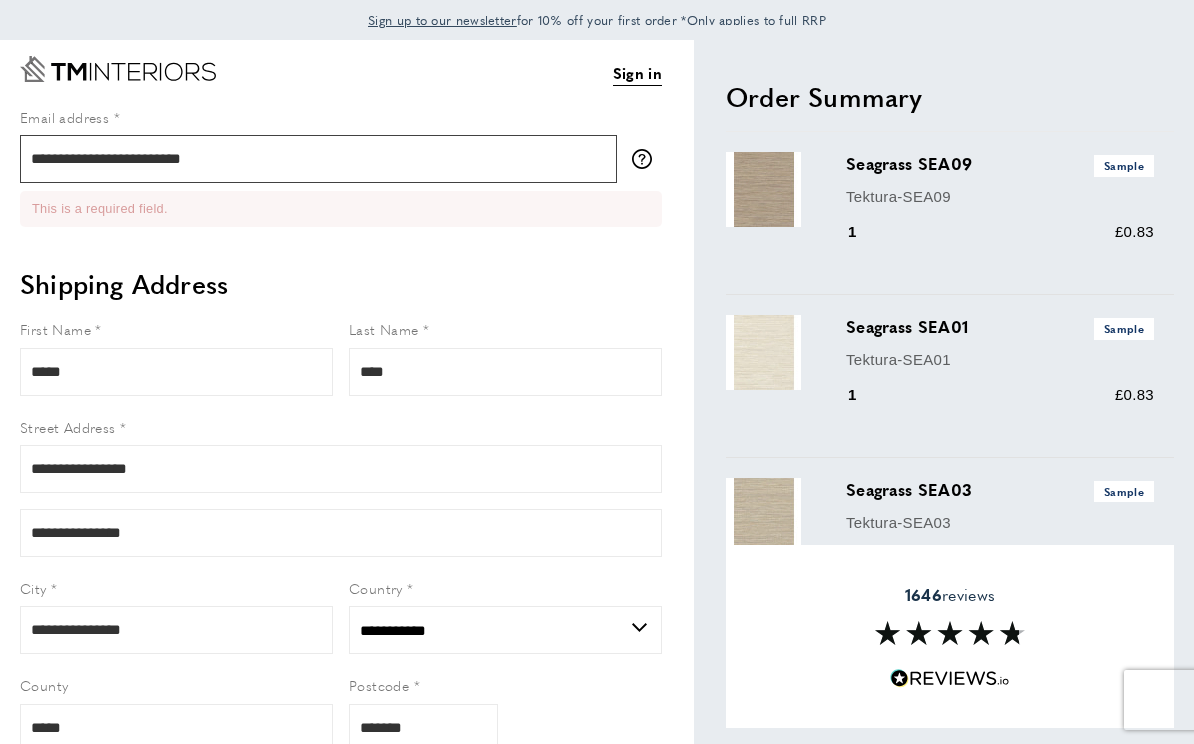 type on "**********" 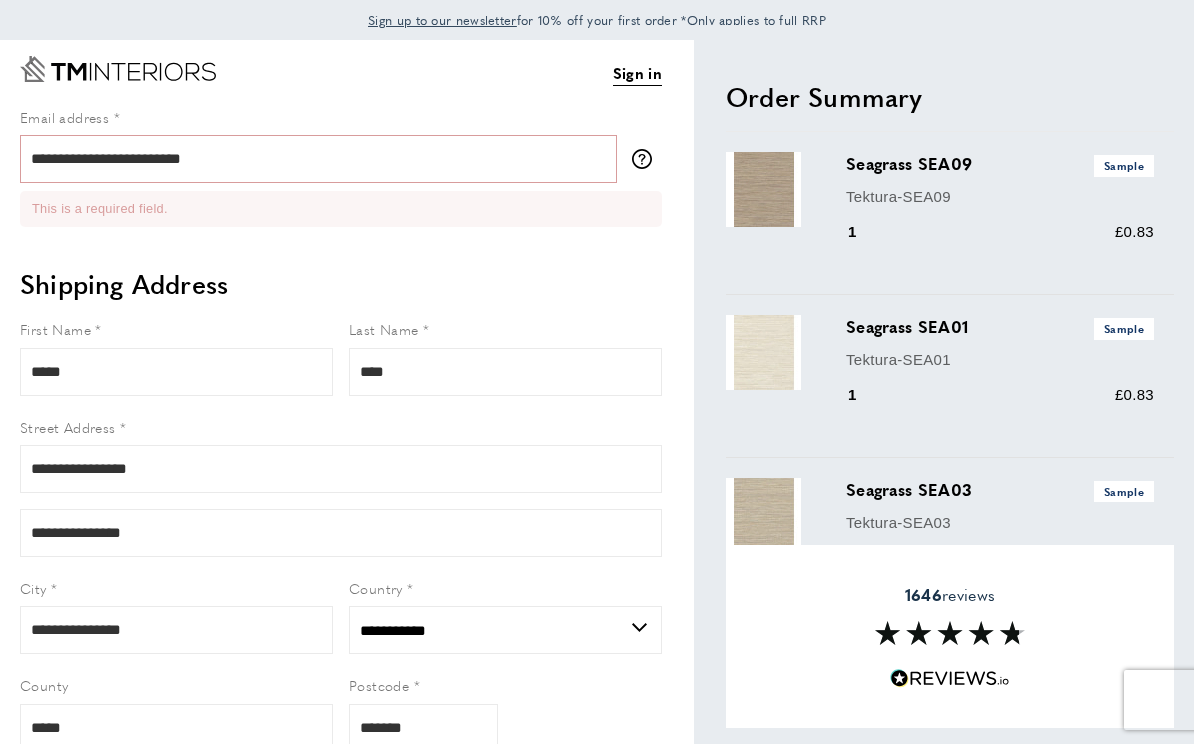 click on "**********" at bounding box center (341, 567) 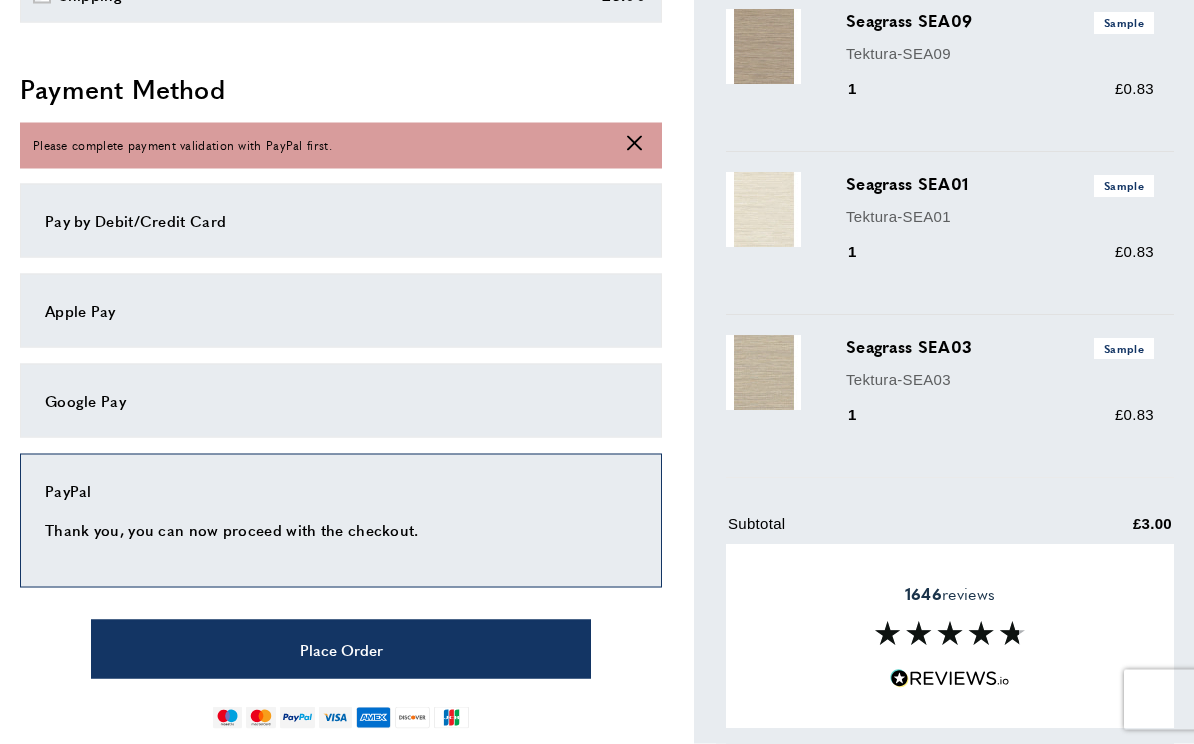 scroll, scrollTop: 1014, scrollLeft: 0, axis: vertical 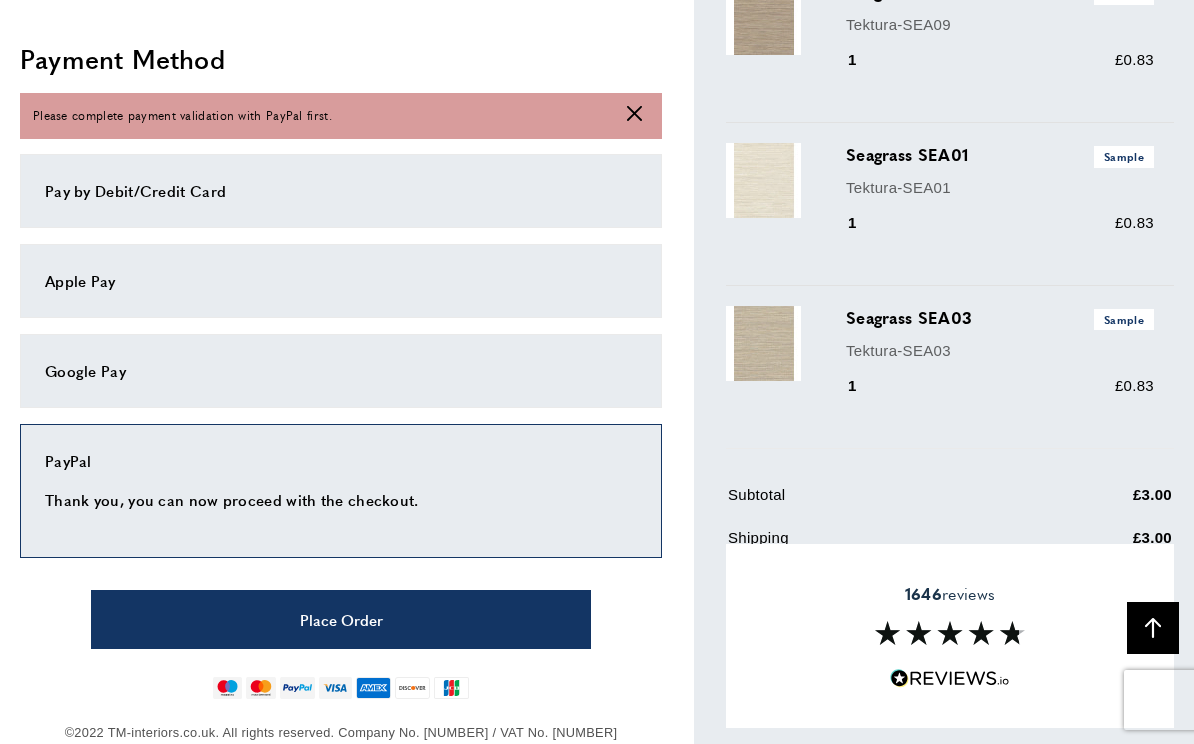 click on "Place Order" at bounding box center [341, 619] 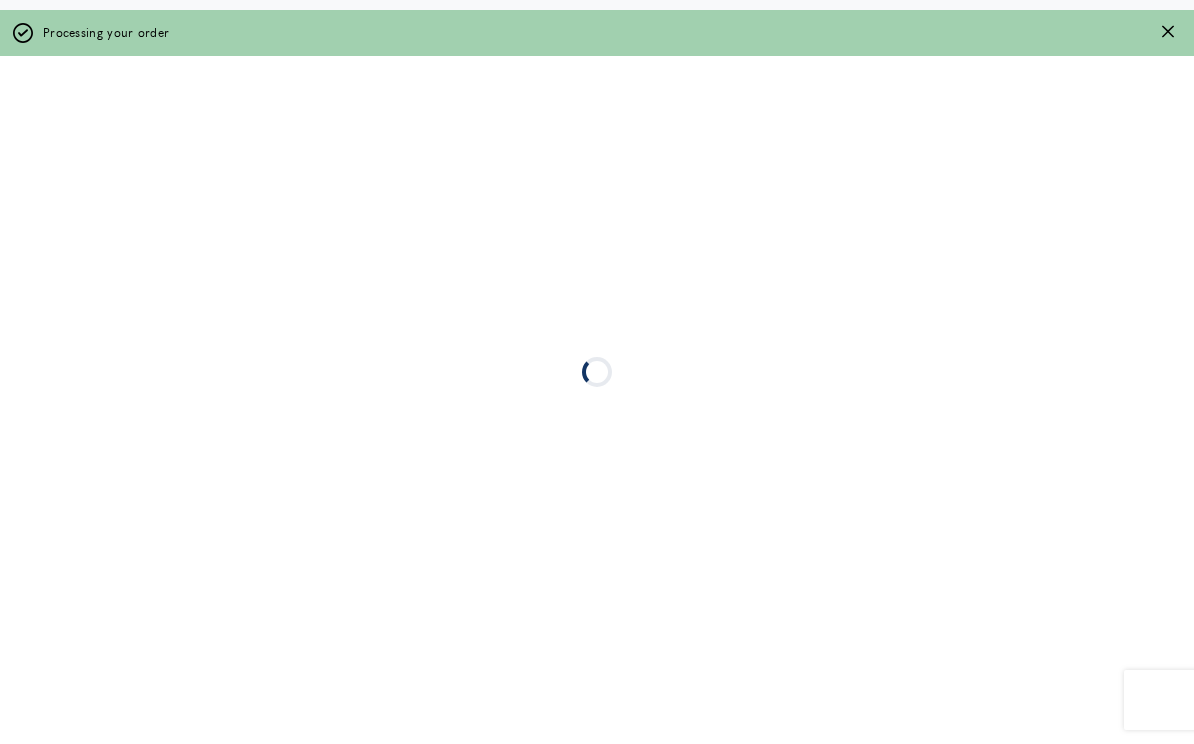 scroll, scrollTop: 0, scrollLeft: 0, axis: both 